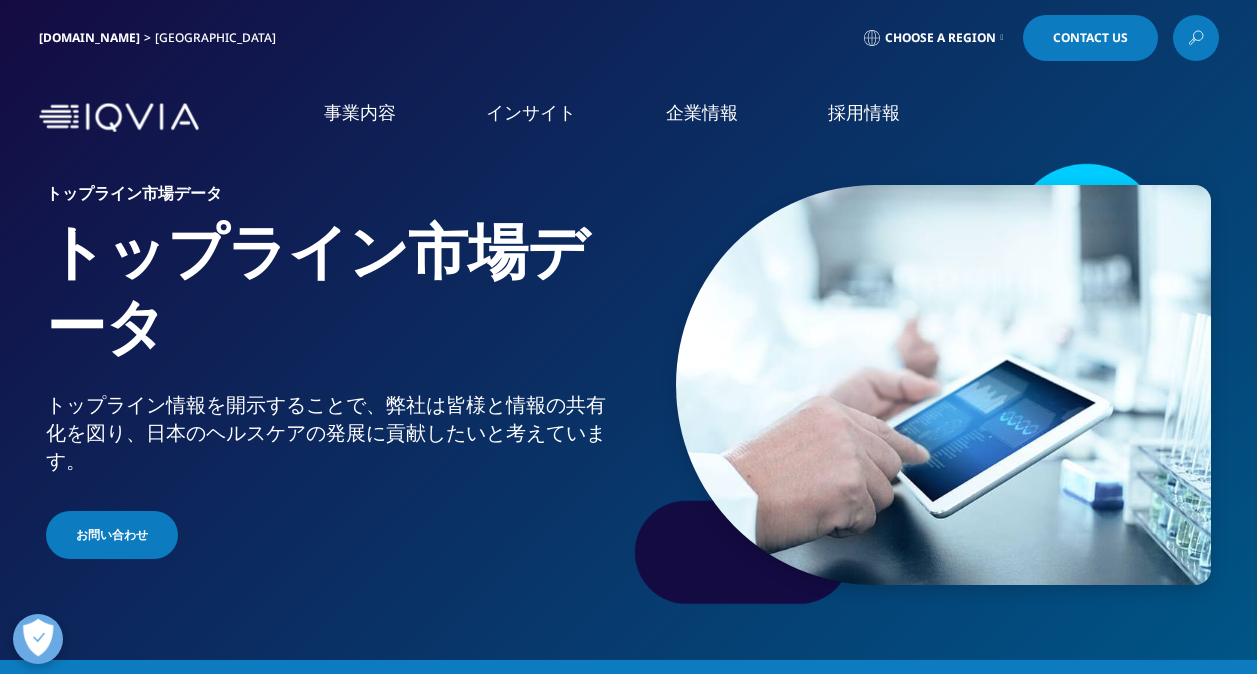 scroll, scrollTop: 0, scrollLeft: 0, axis: both 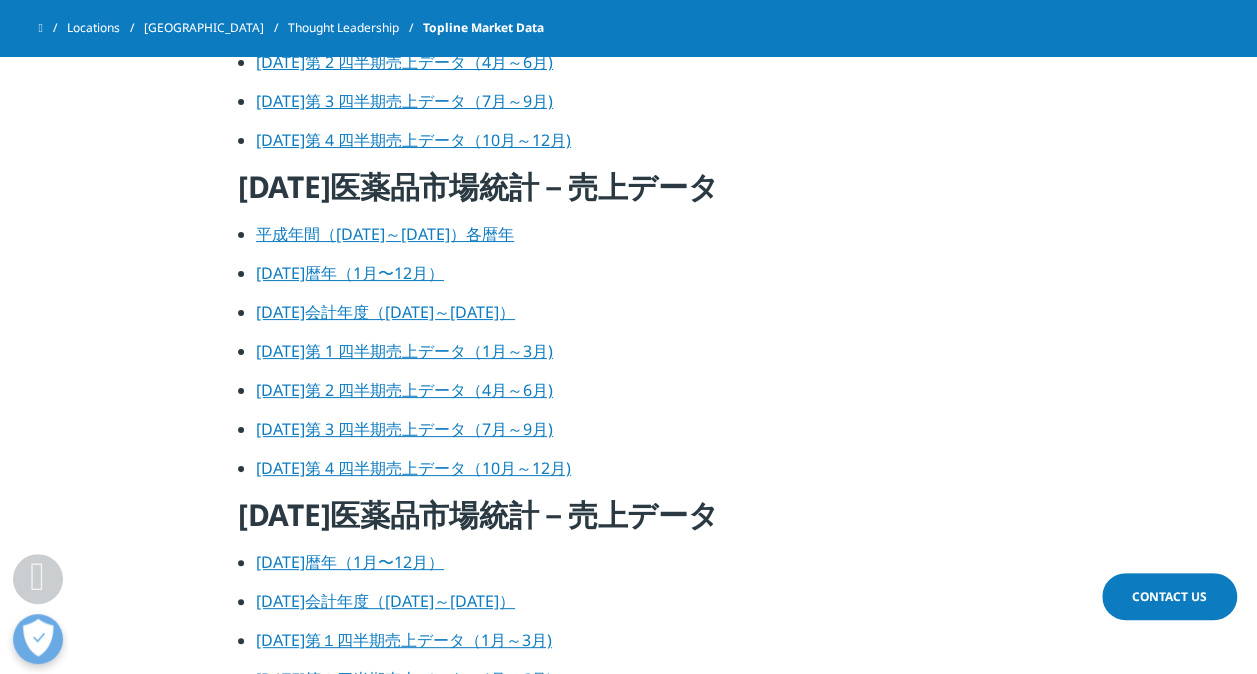 click on "[DATE]会計年度（[DATE]～[DATE]）" at bounding box center [385, 601] 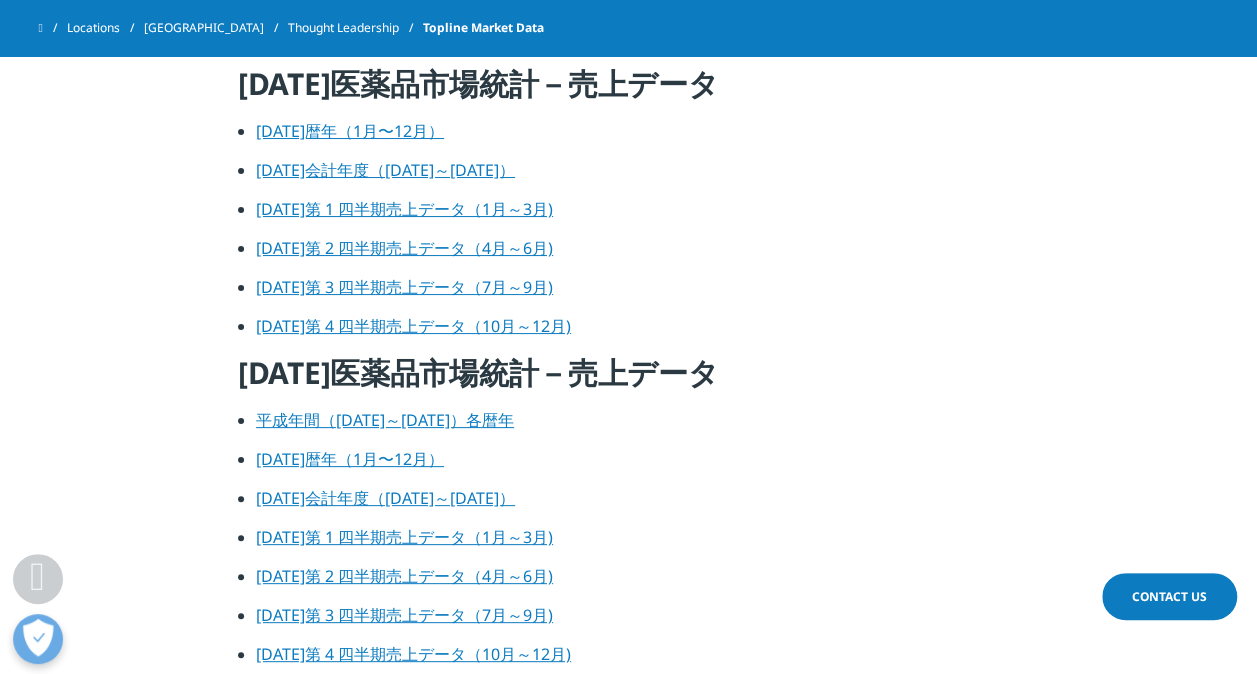 scroll, scrollTop: 2387, scrollLeft: 0, axis: vertical 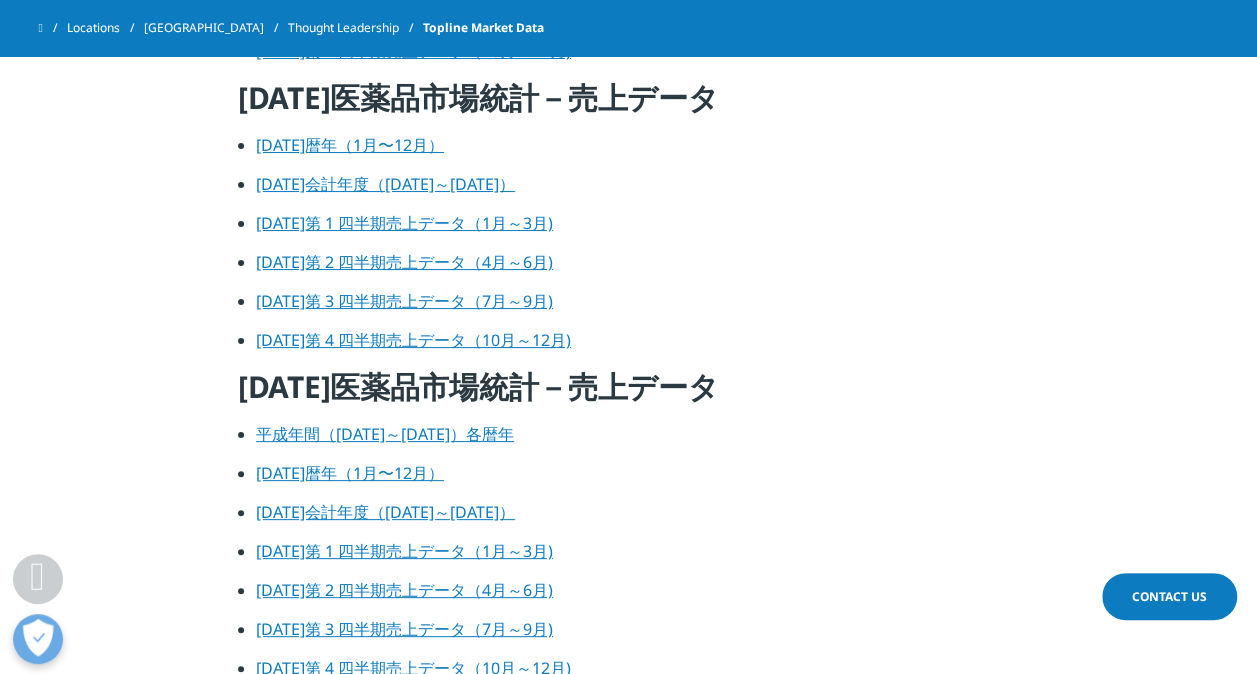 click on "[DATE]会計年度（[DATE]～[DATE]）" at bounding box center [385, 184] 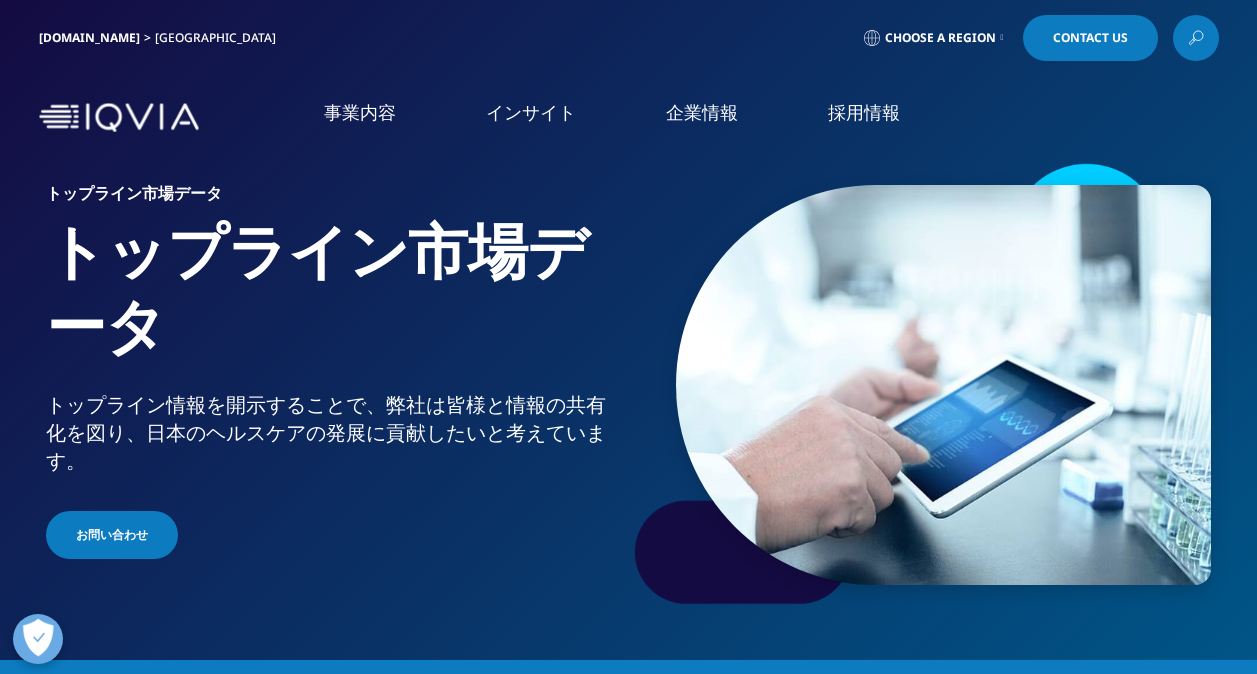 scroll, scrollTop: 0, scrollLeft: 0, axis: both 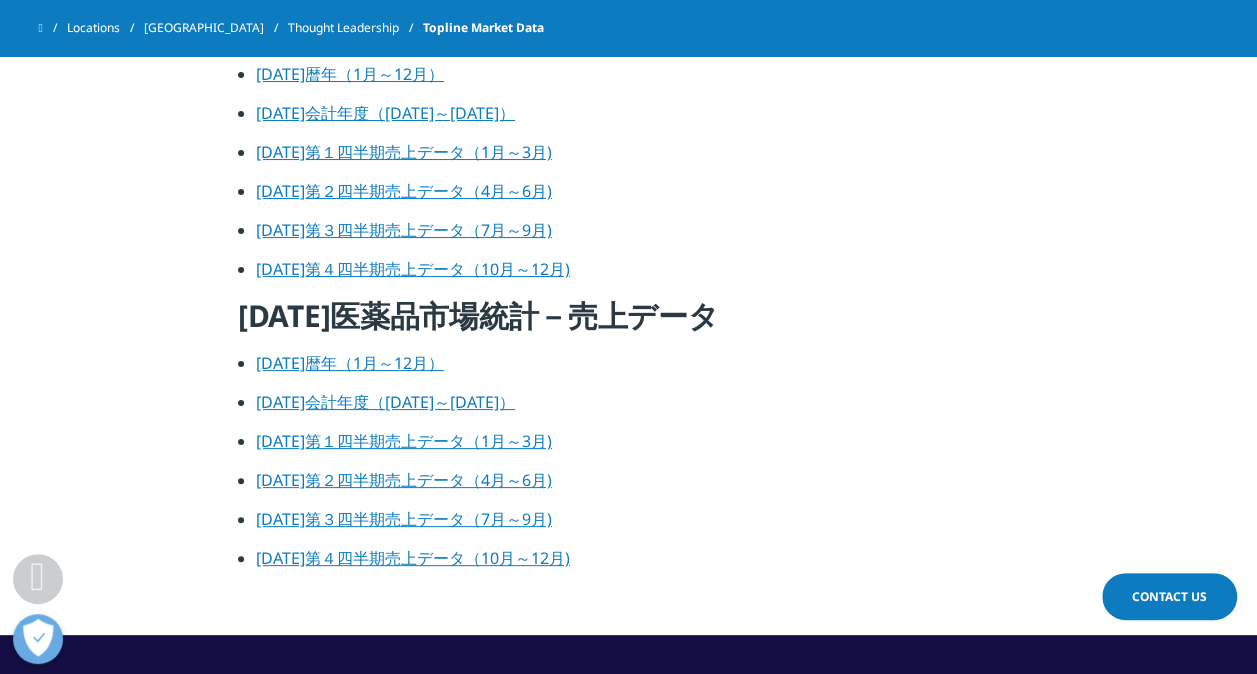click on "[DATE]会計年度（[DATE]～[DATE]）" at bounding box center (385, 402) 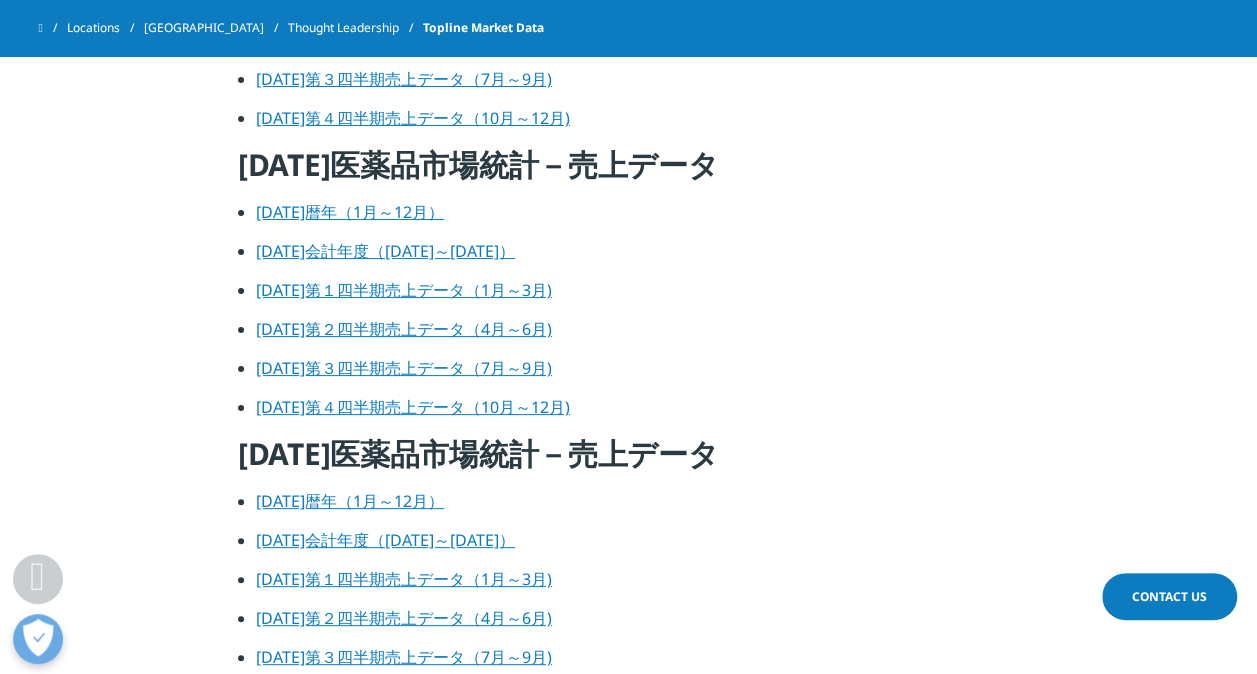 scroll, scrollTop: 3222, scrollLeft: 0, axis: vertical 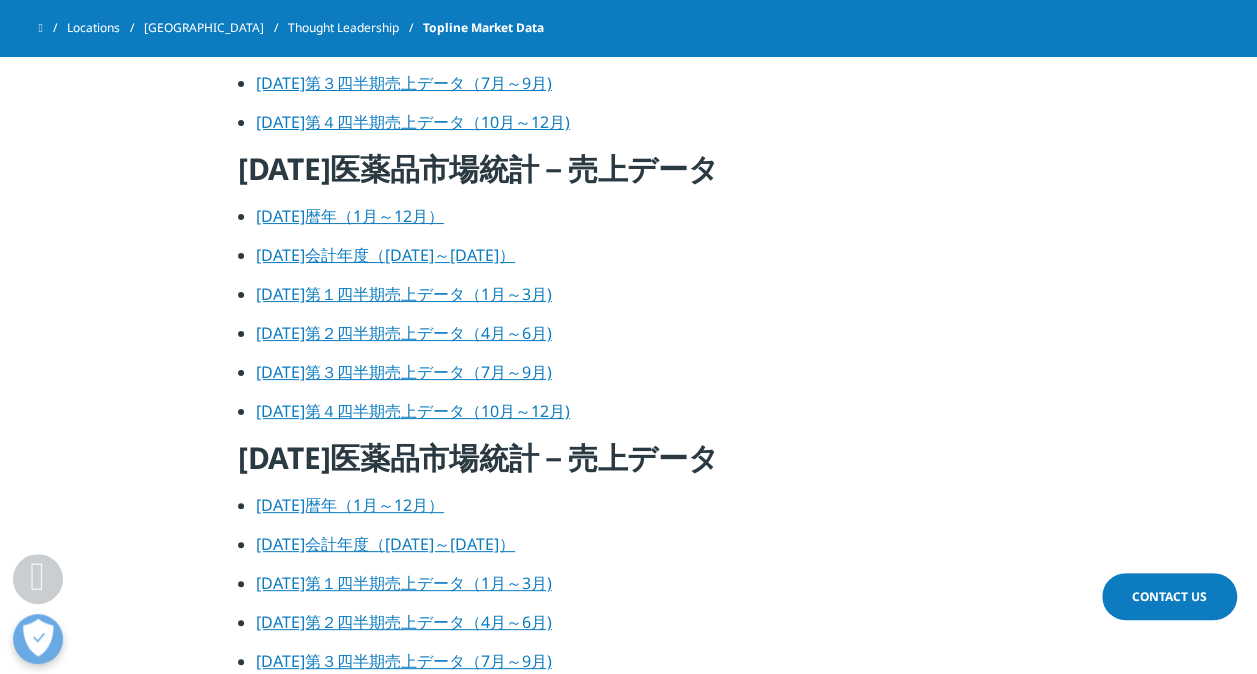 click on "[DATE]会計年度（[DATE]～[DATE]）" at bounding box center [385, 255] 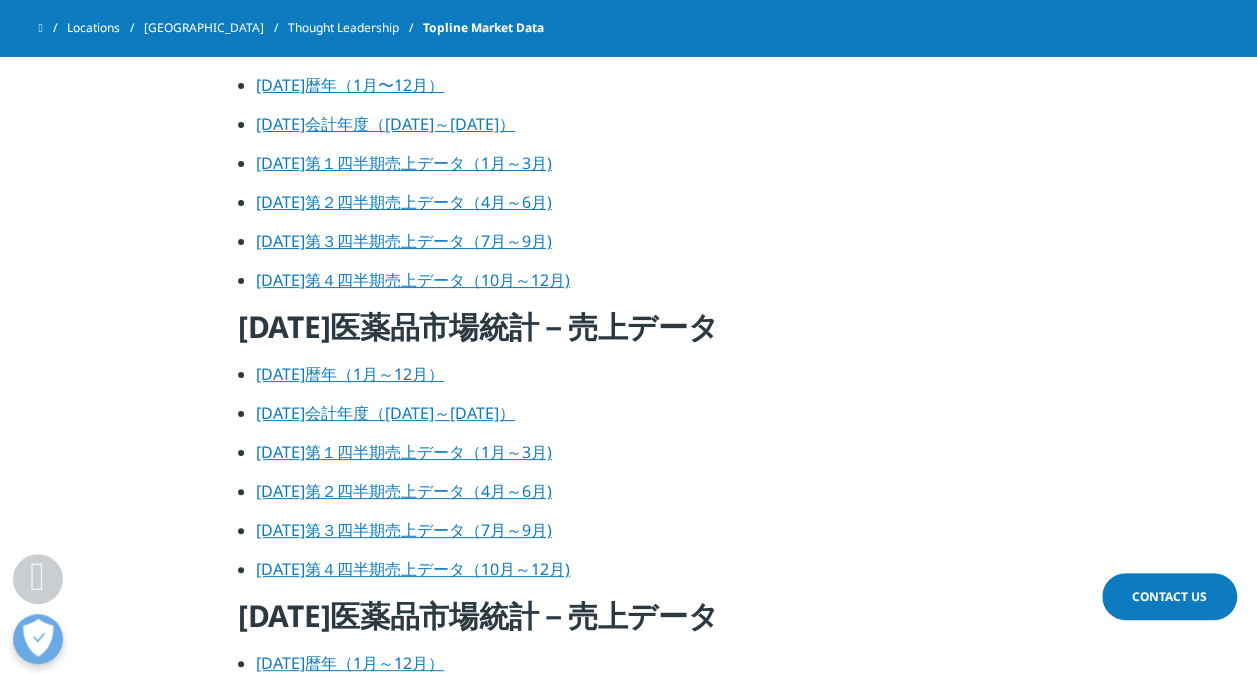 scroll, scrollTop: 2986, scrollLeft: 0, axis: vertical 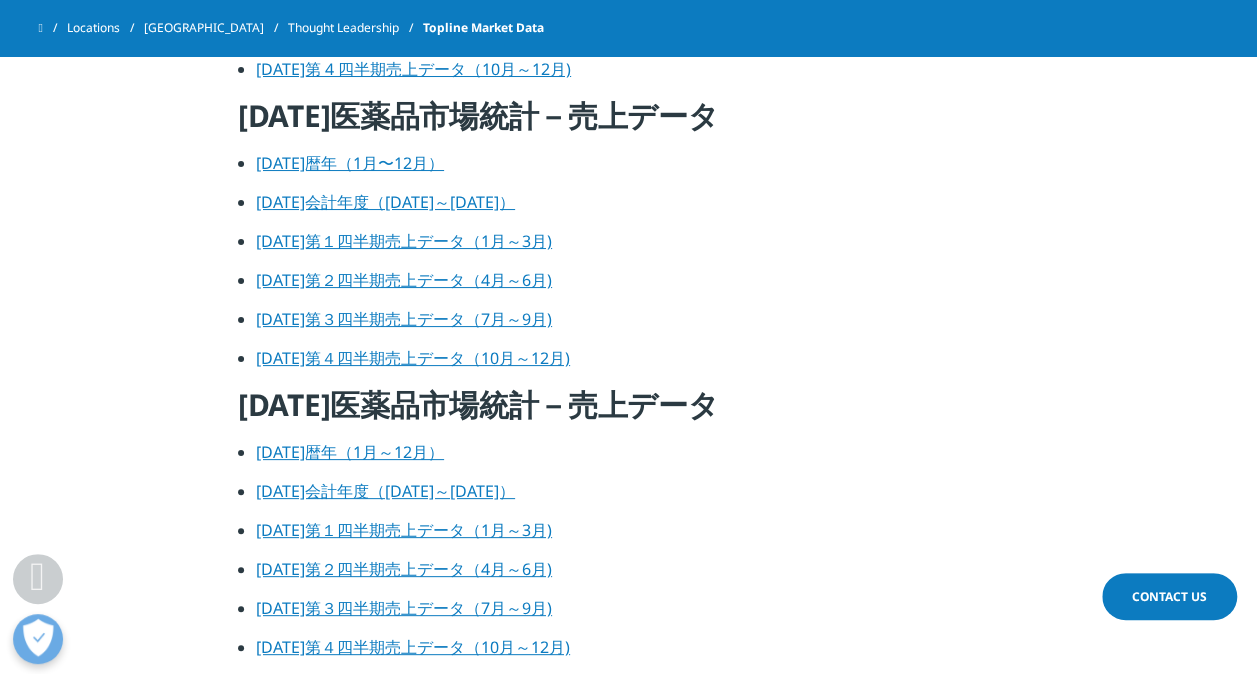 click on "[DATE]会計年度（[DATE]～[DATE]）" at bounding box center [385, 202] 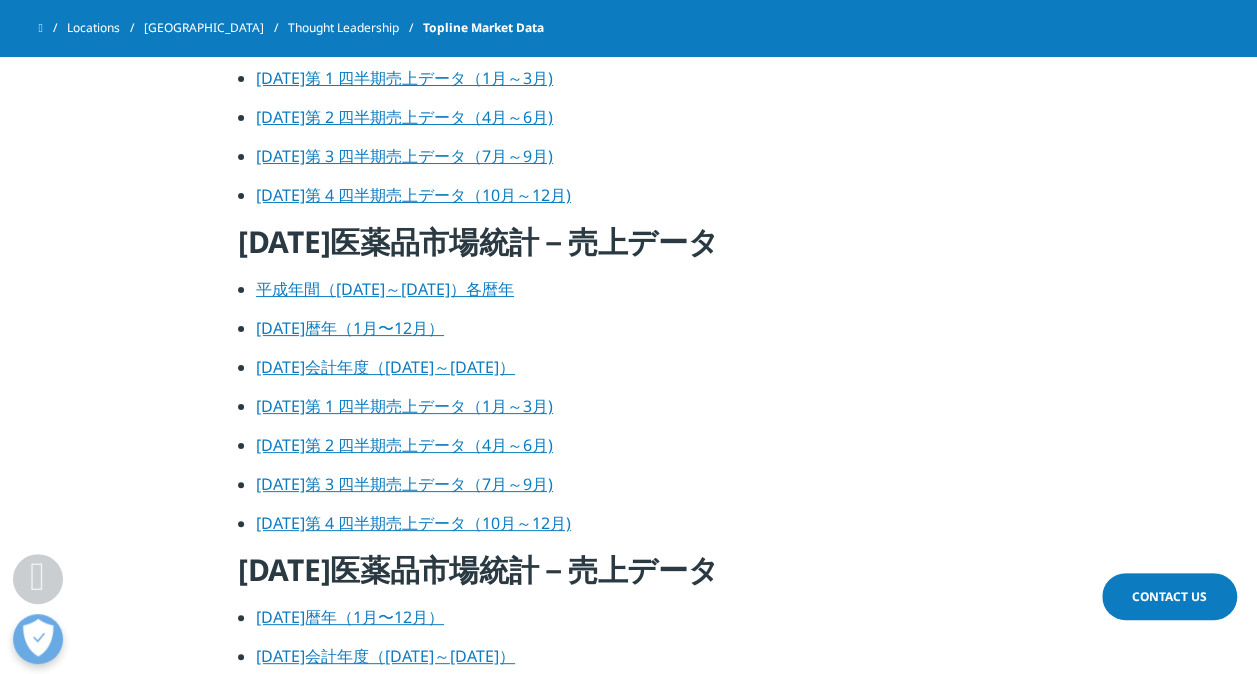 scroll, scrollTop: 2531, scrollLeft: 0, axis: vertical 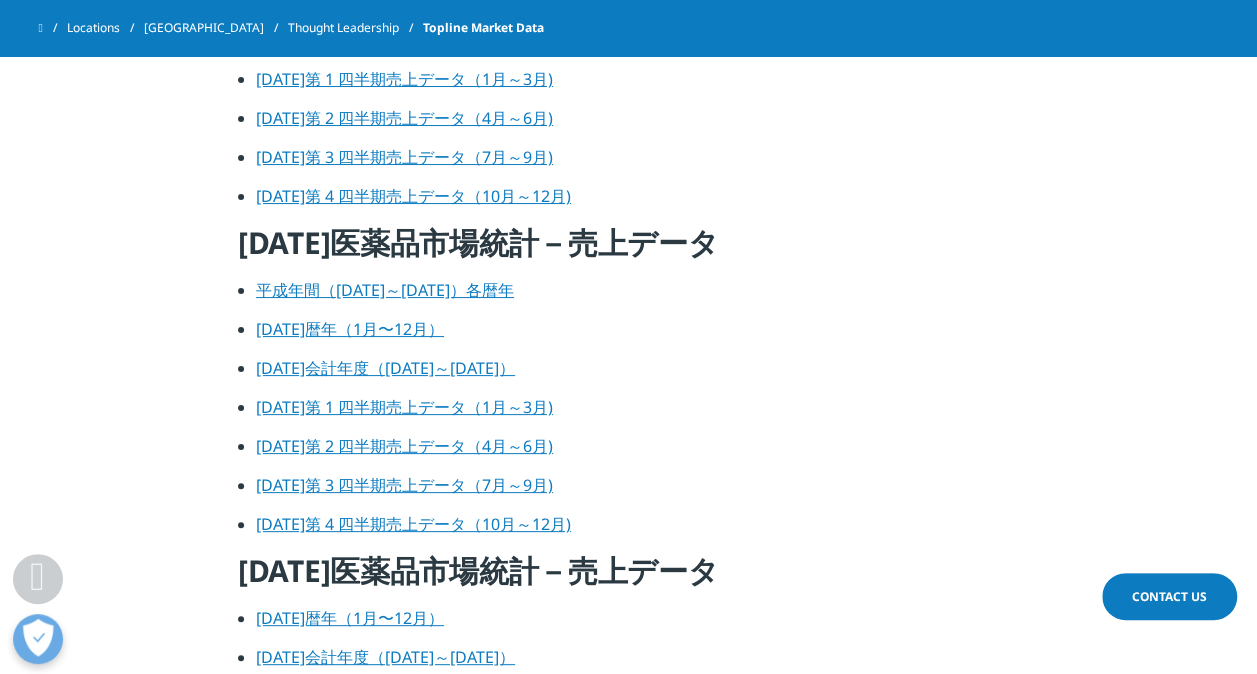 click on "[DATE]会計年度（[DATE]～[DATE]）" at bounding box center (385, 368) 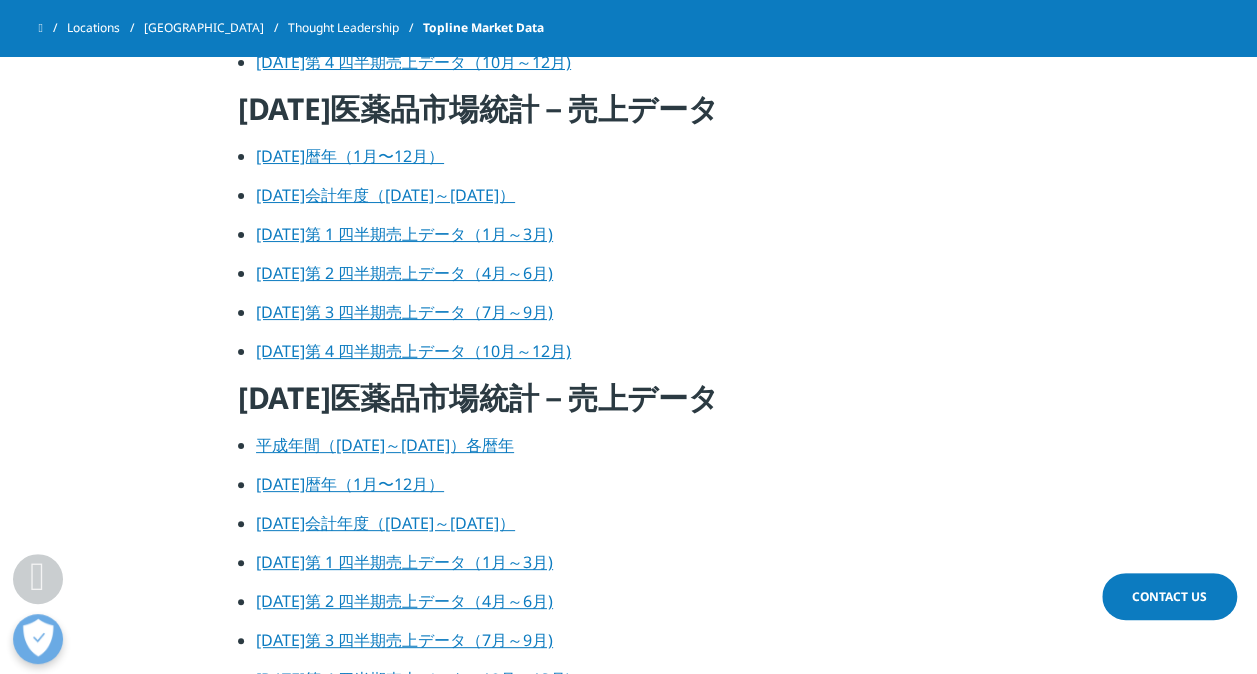 scroll, scrollTop: 2375, scrollLeft: 0, axis: vertical 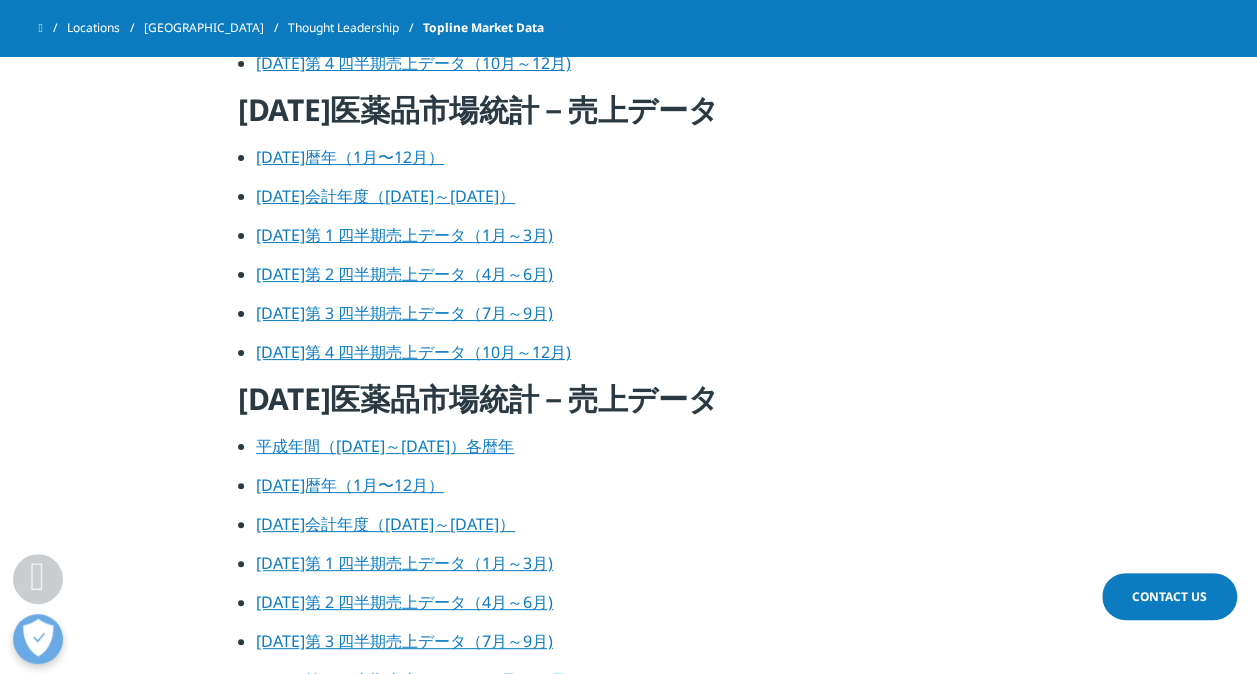 click on "[DATE]会計年度（[DATE]～[DATE]）" at bounding box center [385, 196] 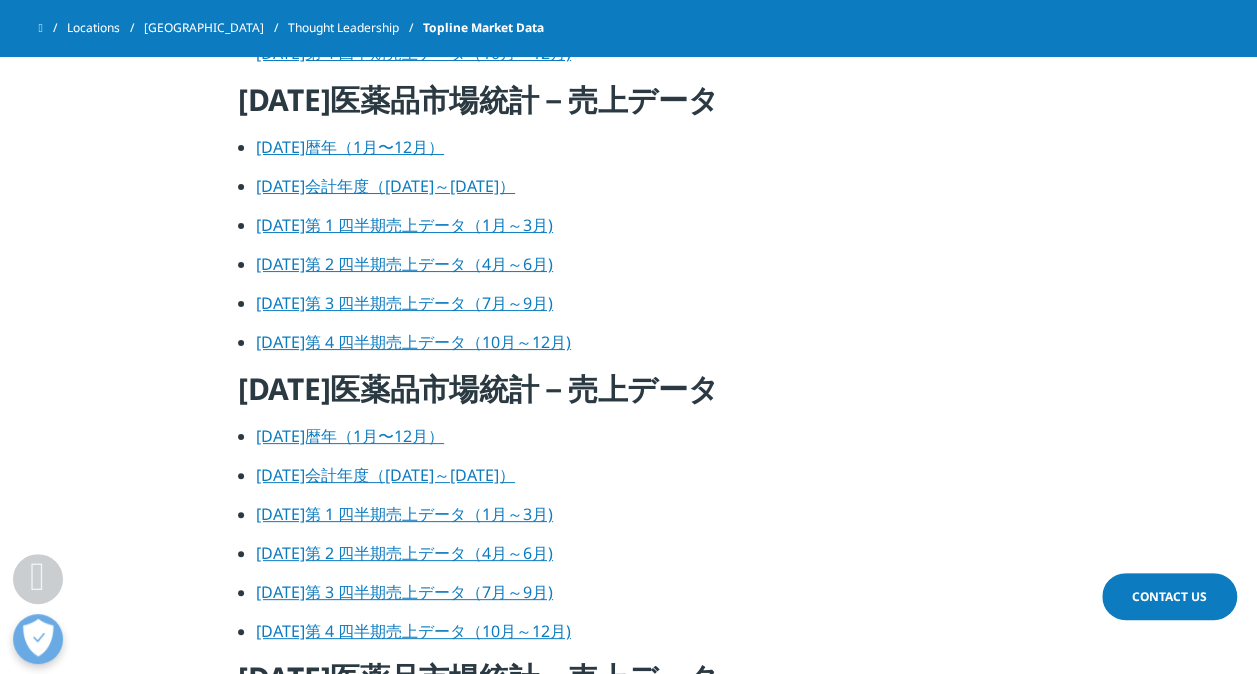 scroll, scrollTop: 0, scrollLeft: 0, axis: both 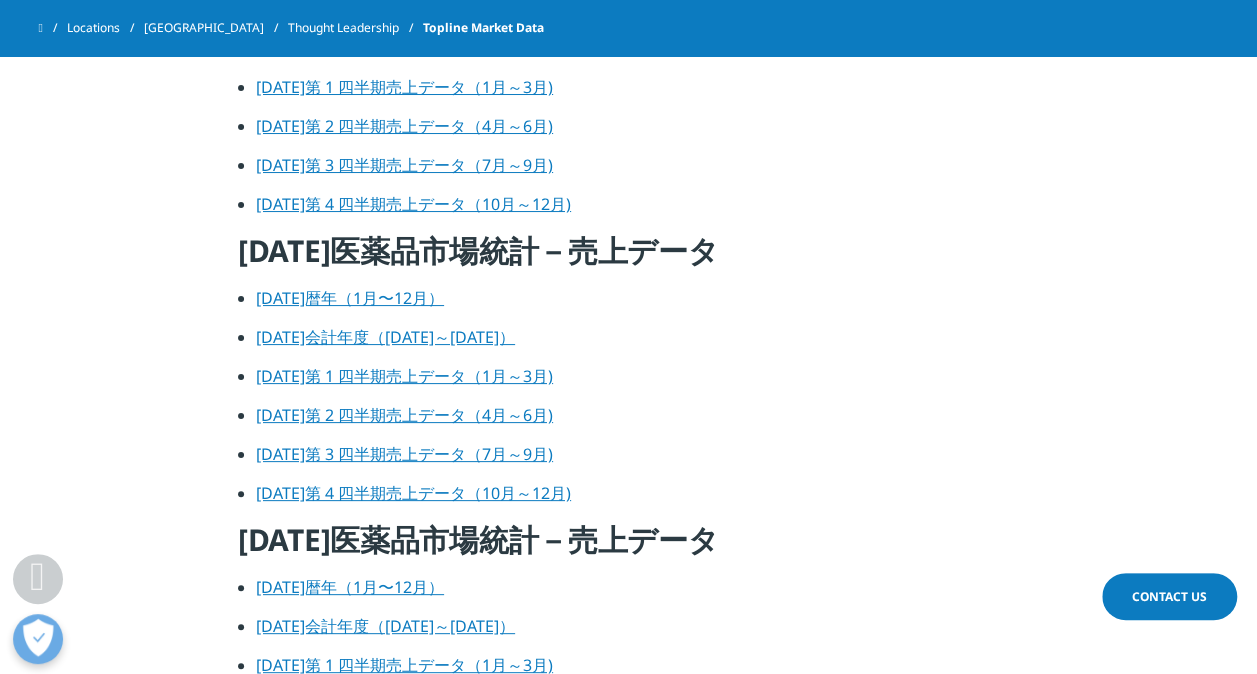 click on "[DATE]会計年度（[DATE]～[DATE]）" at bounding box center (385, 337) 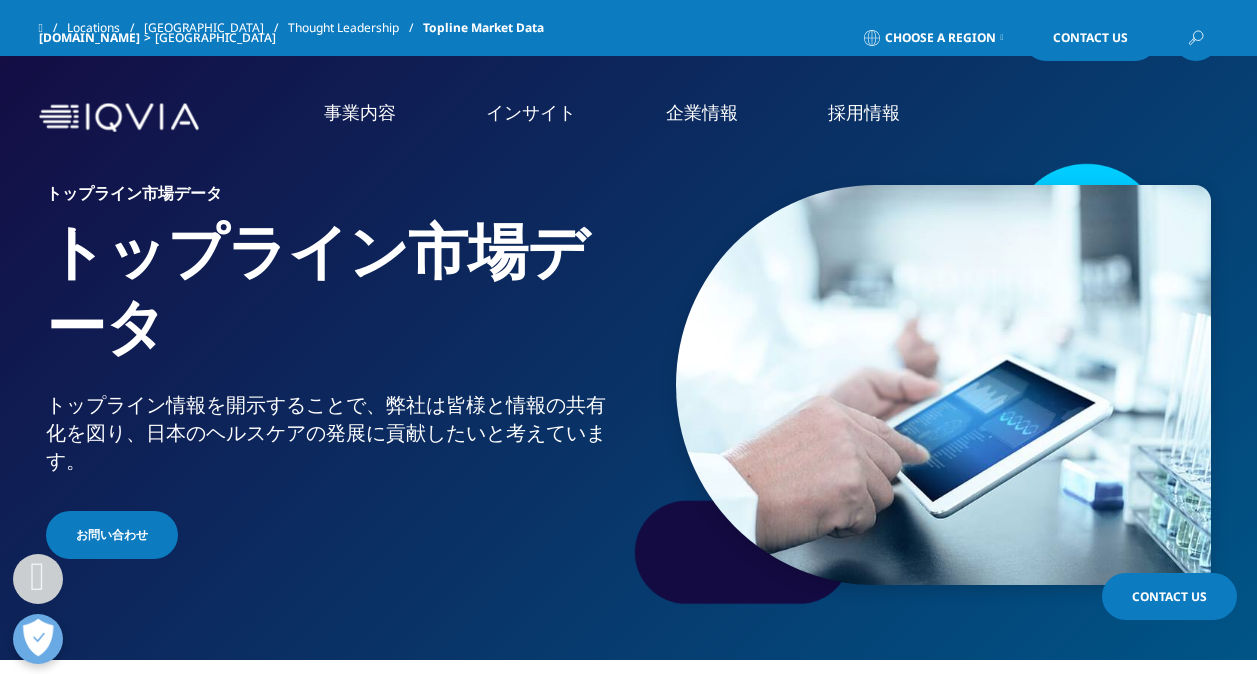 scroll, scrollTop: 1900, scrollLeft: 0, axis: vertical 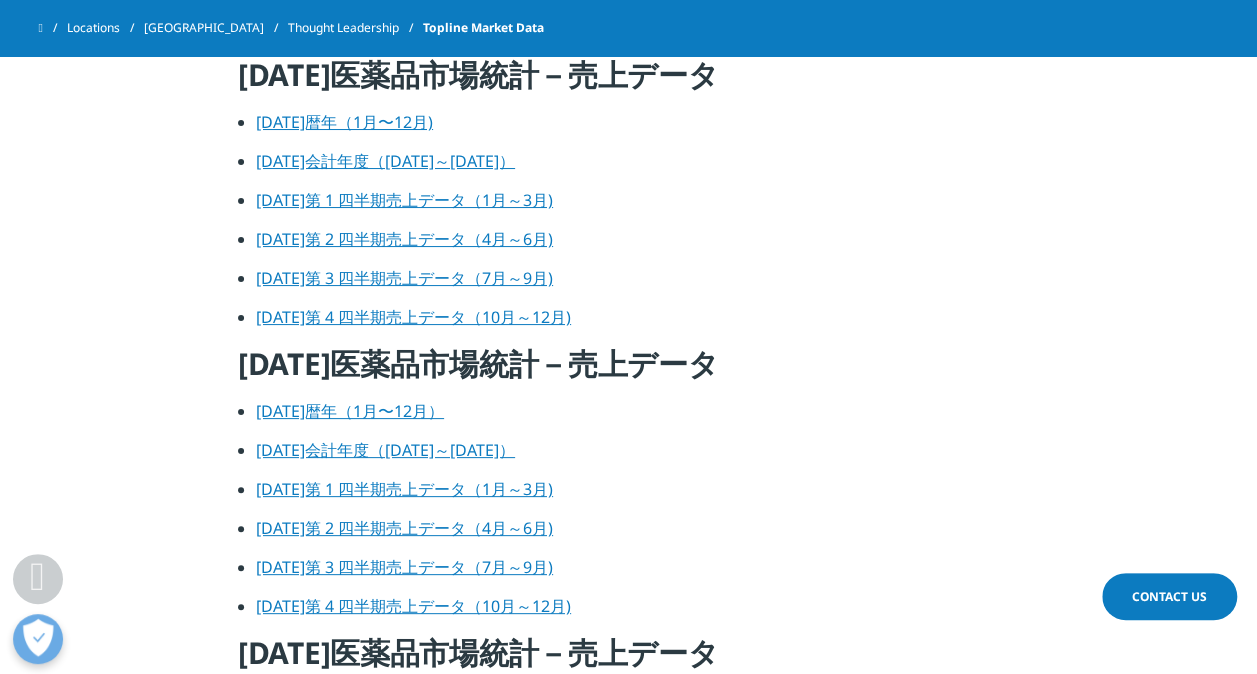 click on "[DATE]会計年度（[DATE]～[DATE]）" at bounding box center (385, 161) 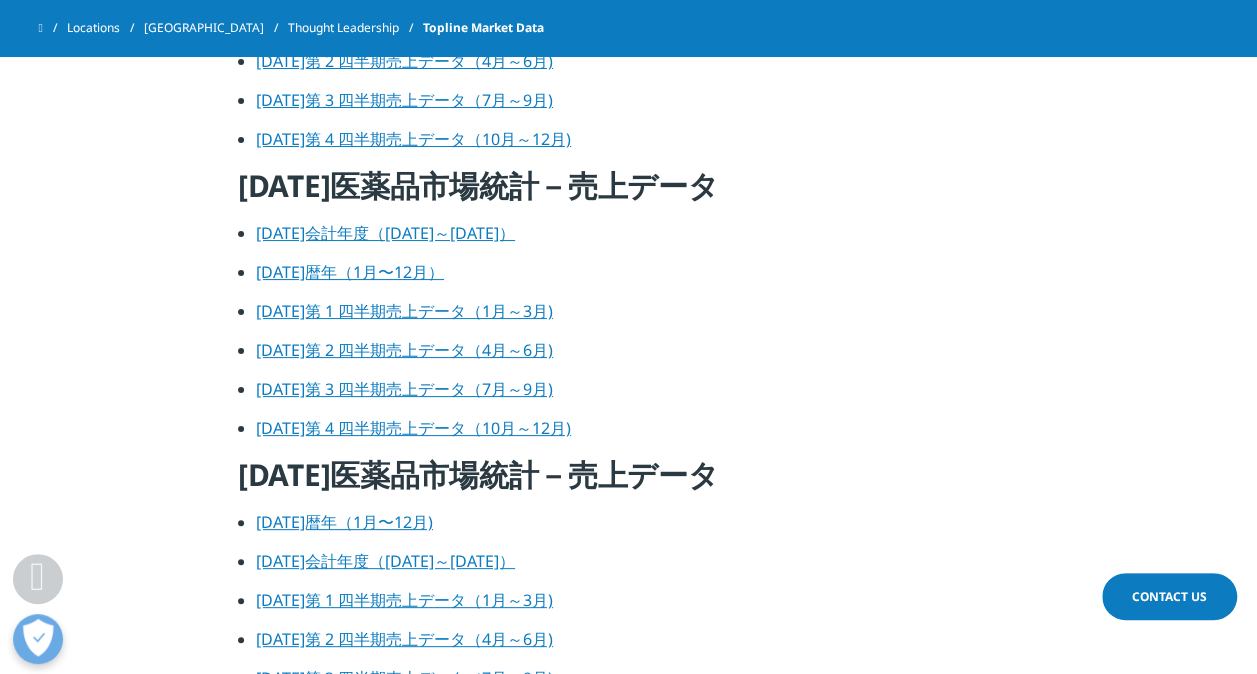 scroll, scrollTop: 1430, scrollLeft: 0, axis: vertical 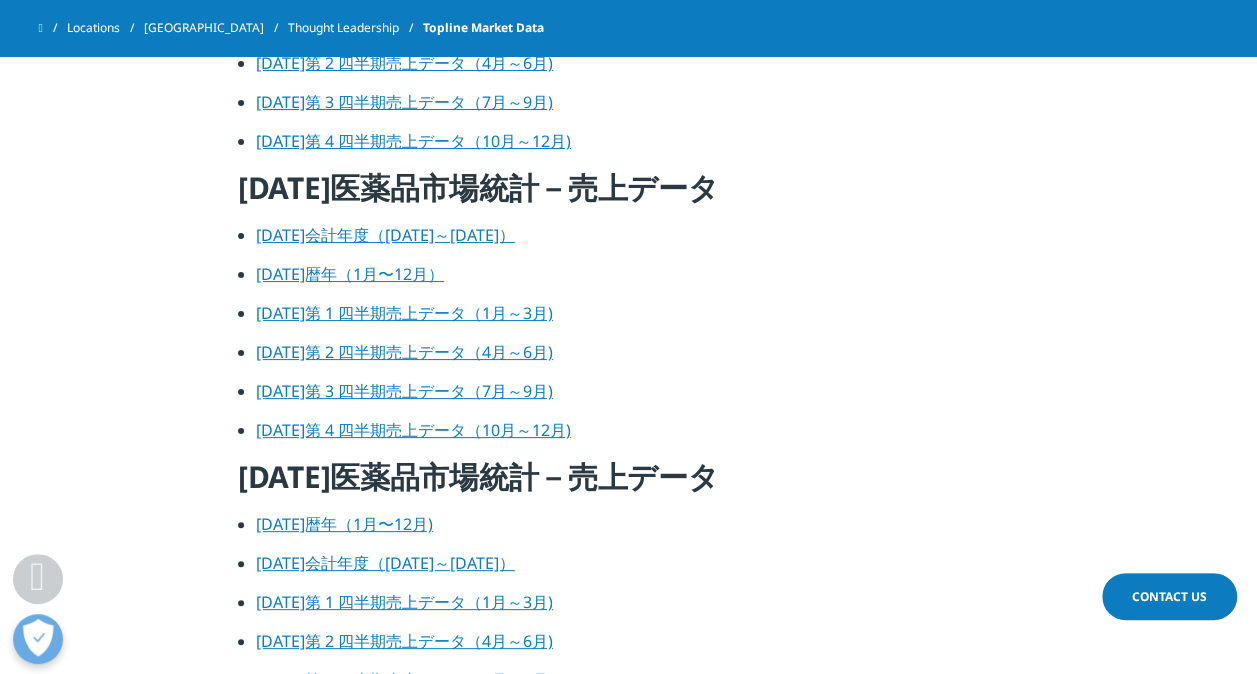click on "[DATE]会計年度（[DATE]～[DATE]）" at bounding box center (385, 235) 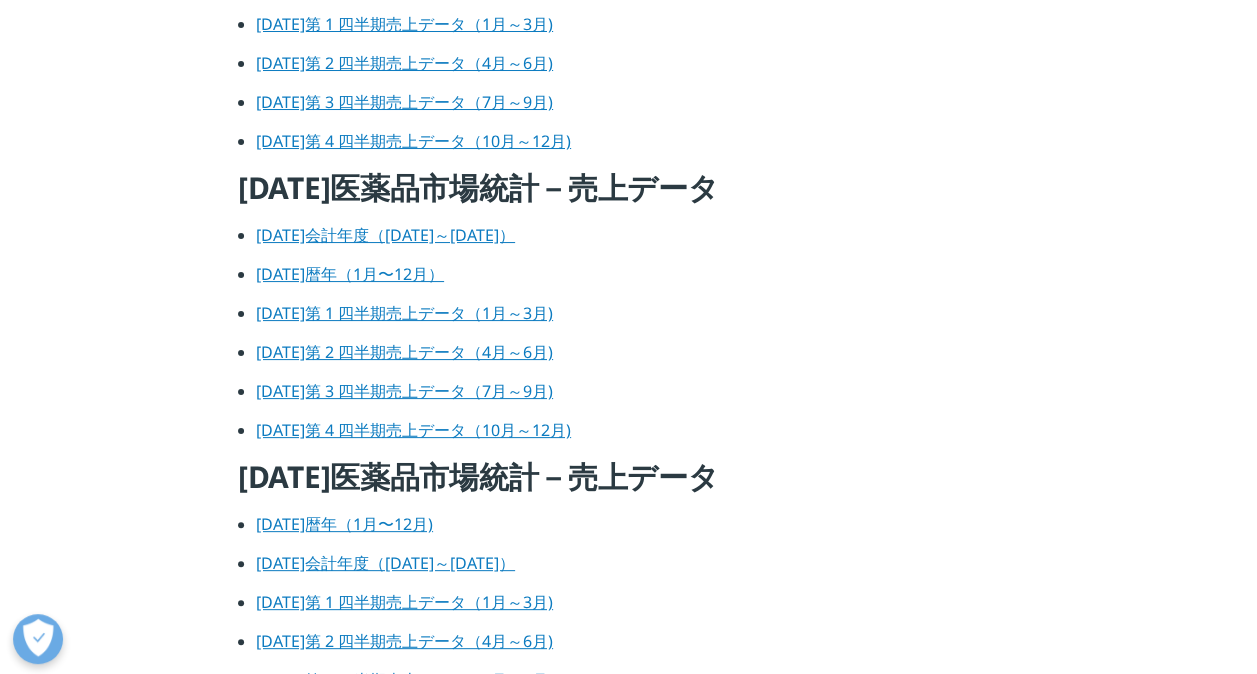 scroll, scrollTop: 0, scrollLeft: 0, axis: both 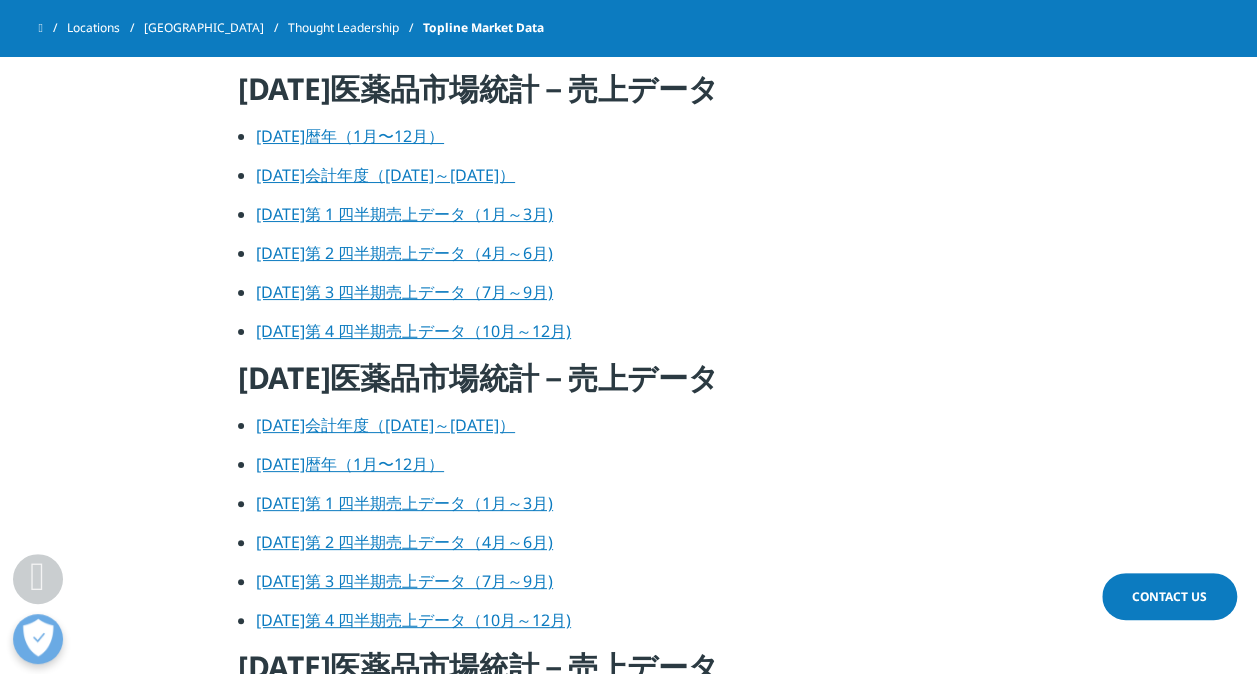 click on "[DATE]会計年度（[DATE]～[DATE]）" at bounding box center (385, 175) 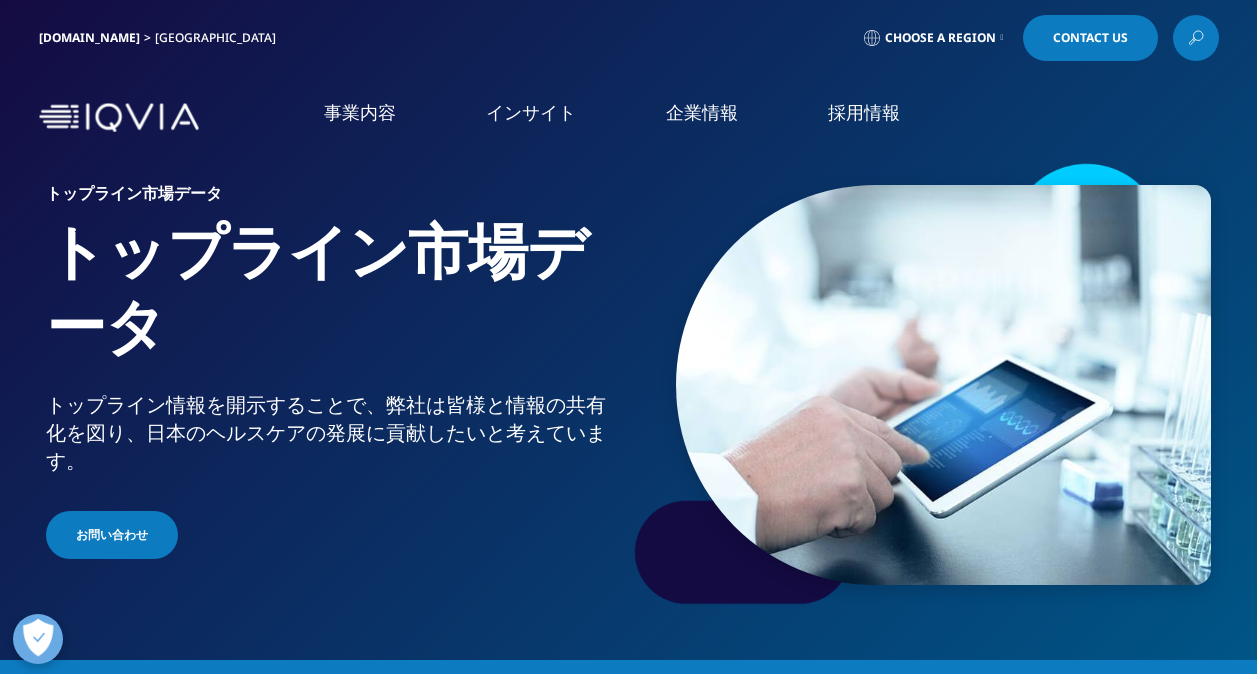 scroll, scrollTop: 1240, scrollLeft: 0, axis: vertical 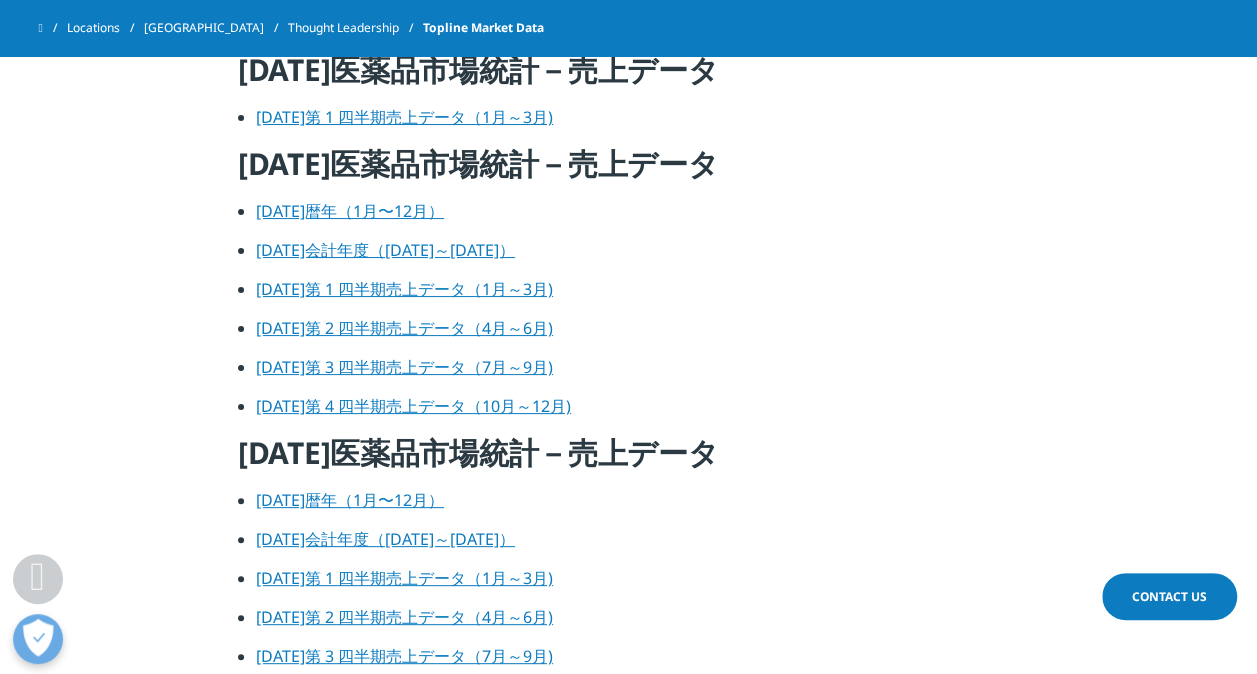 click on "[DATE]会計年度（[DATE]～[DATE]）" at bounding box center [385, 250] 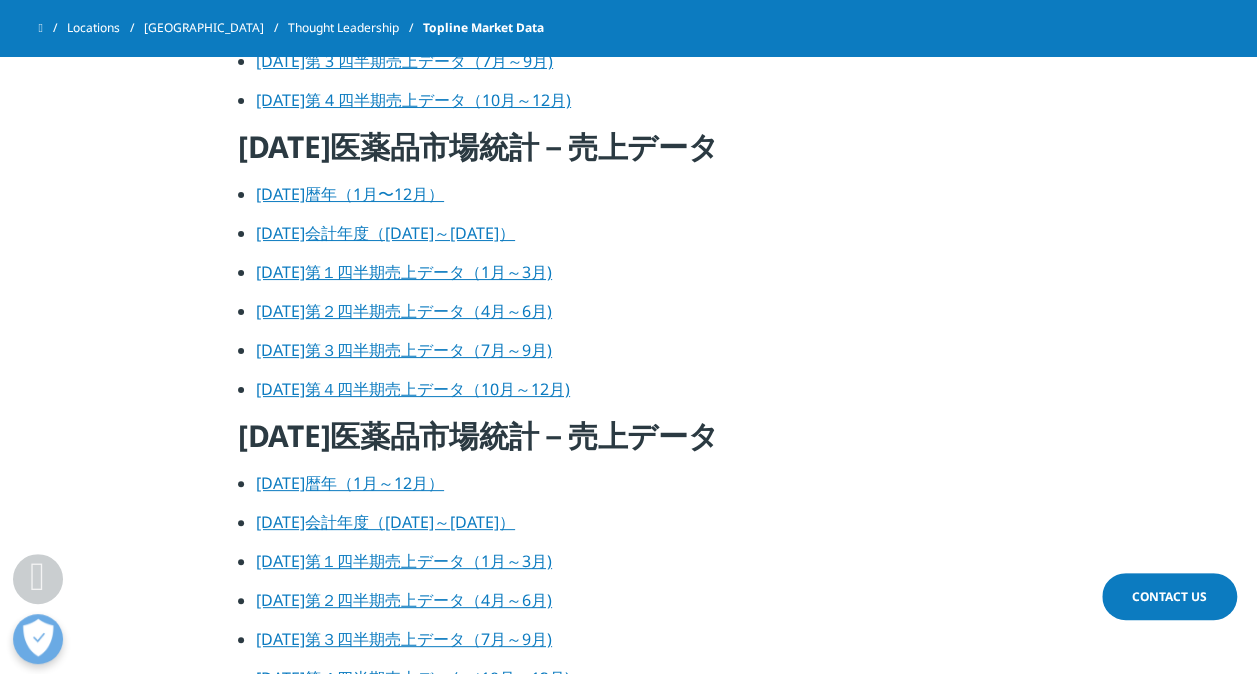 scroll, scrollTop: 2936, scrollLeft: 0, axis: vertical 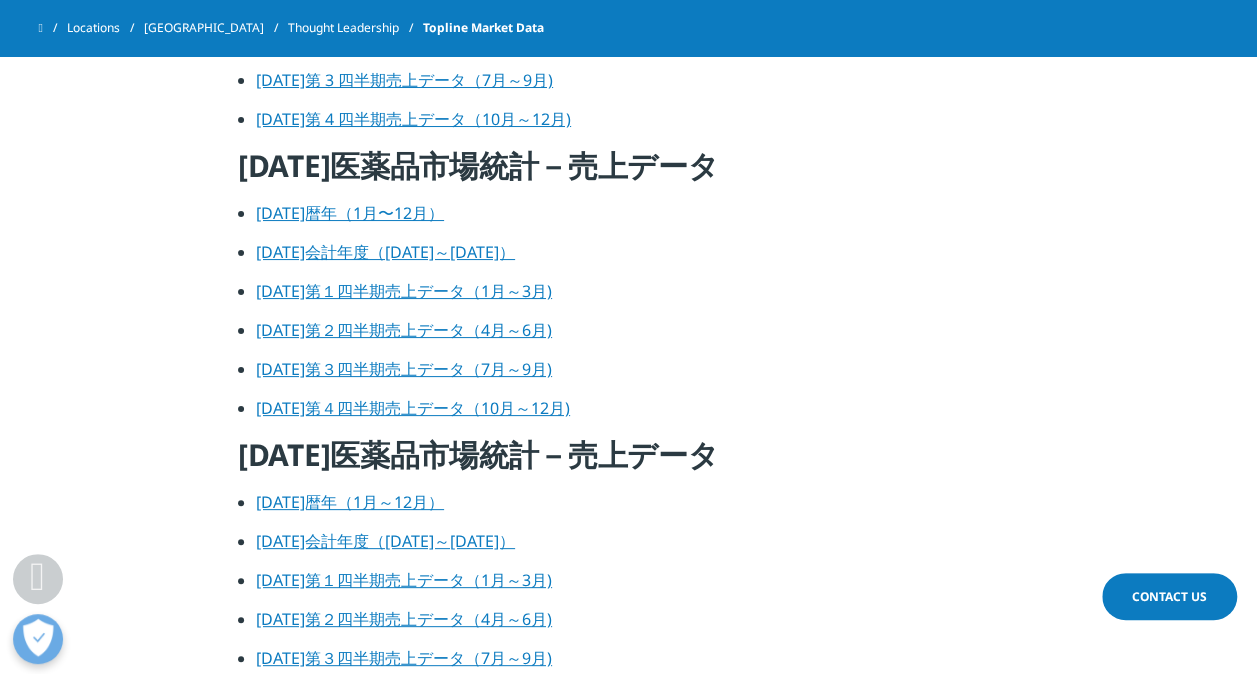 click on "[DATE]会計年度（[DATE]～[DATE]）" at bounding box center (385, 252) 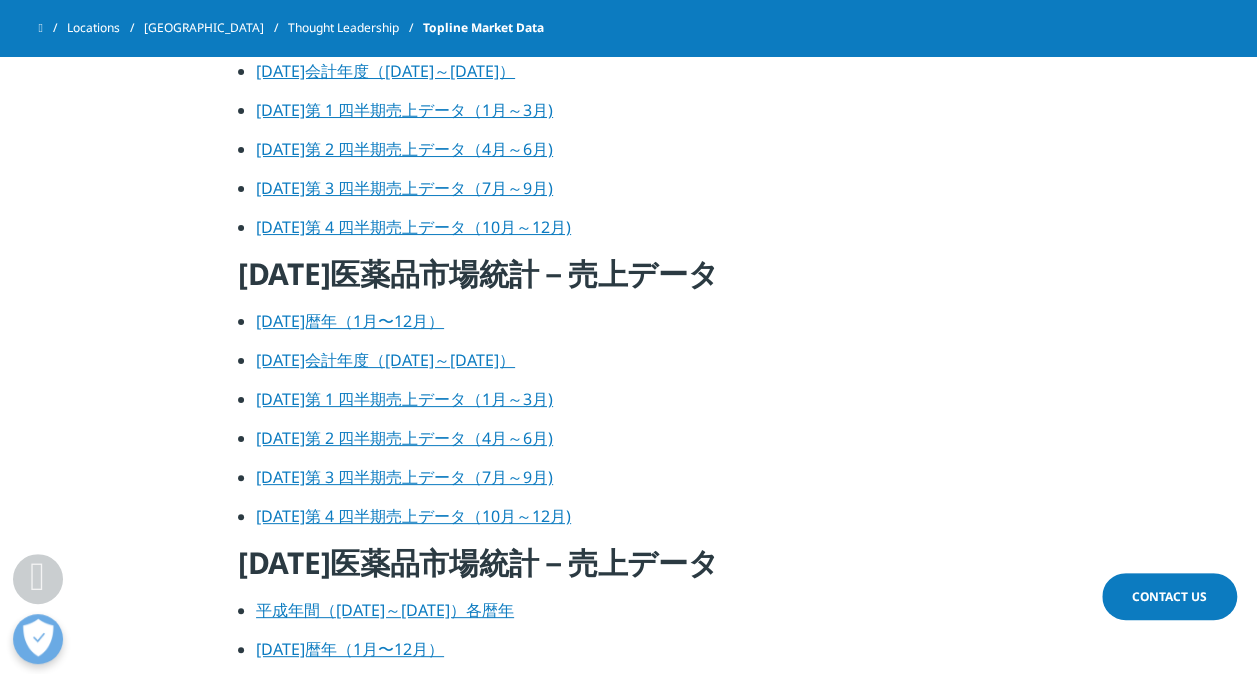scroll, scrollTop: 2207, scrollLeft: 0, axis: vertical 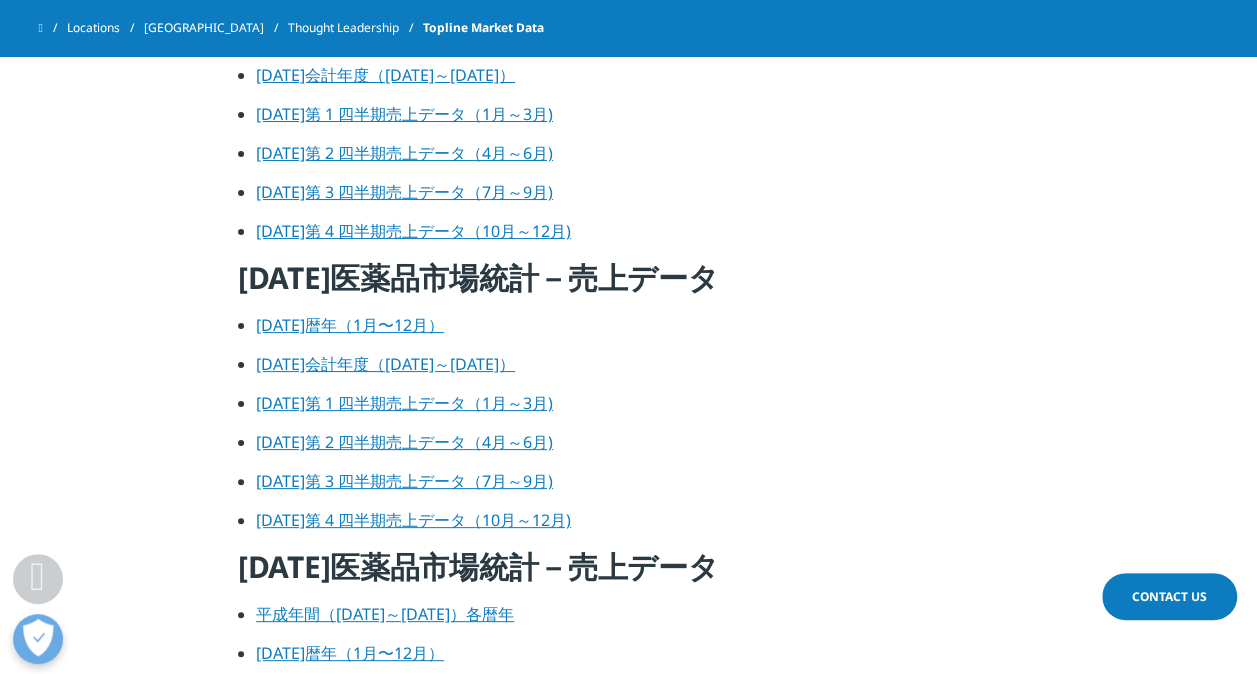 click on "[DATE]会計年度（[DATE]～[DATE]）" at bounding box center (637, 371) 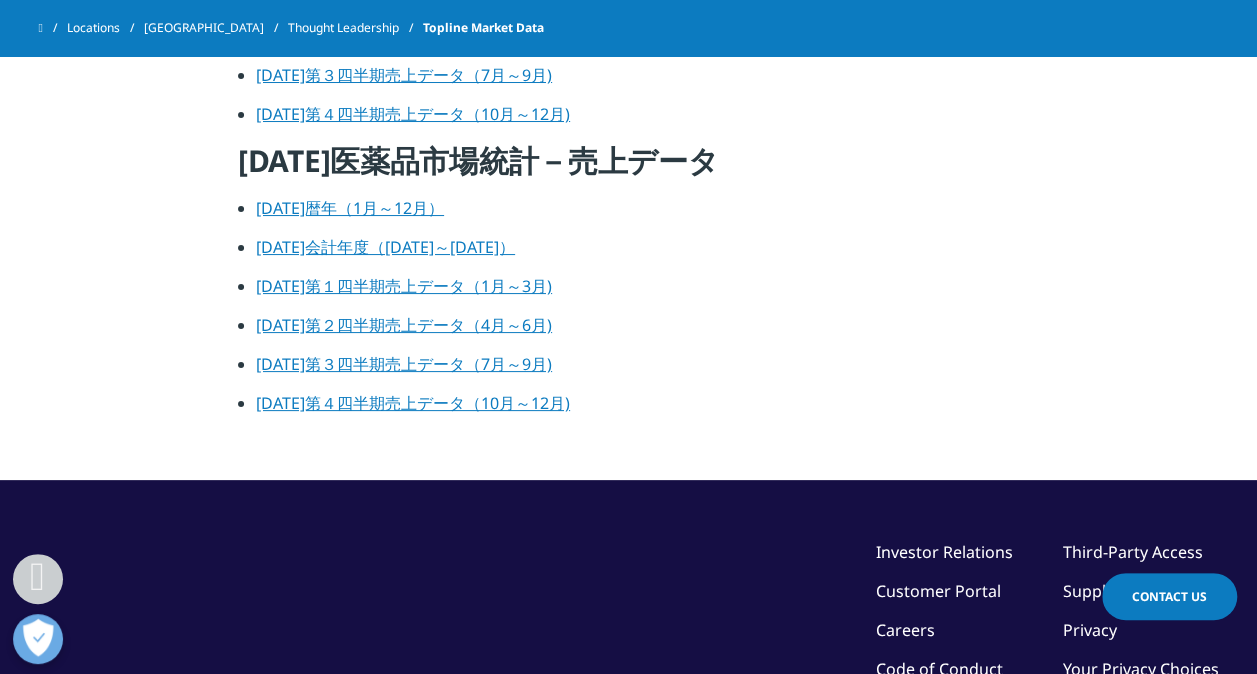 scroll, scrollTop: 0, scrollLeft: 0, axis: both 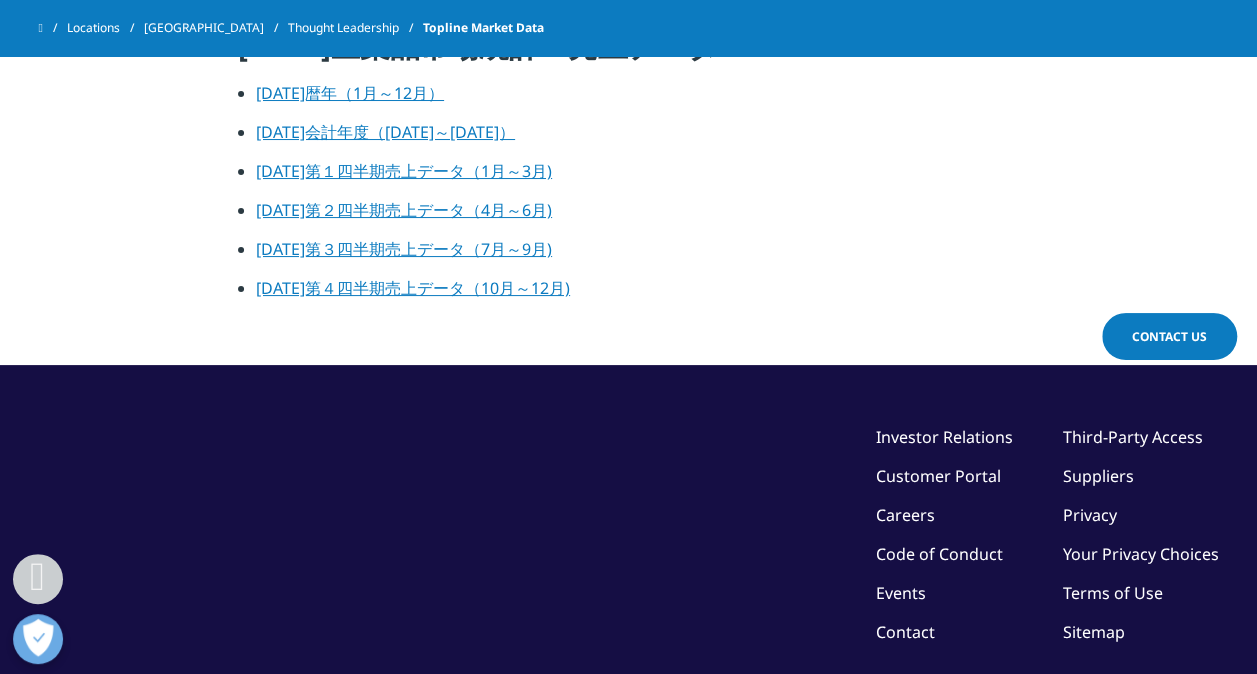 click on "[DATE]会計年度（[DATE]～[DATE]）" at bounding box center [385, 132] 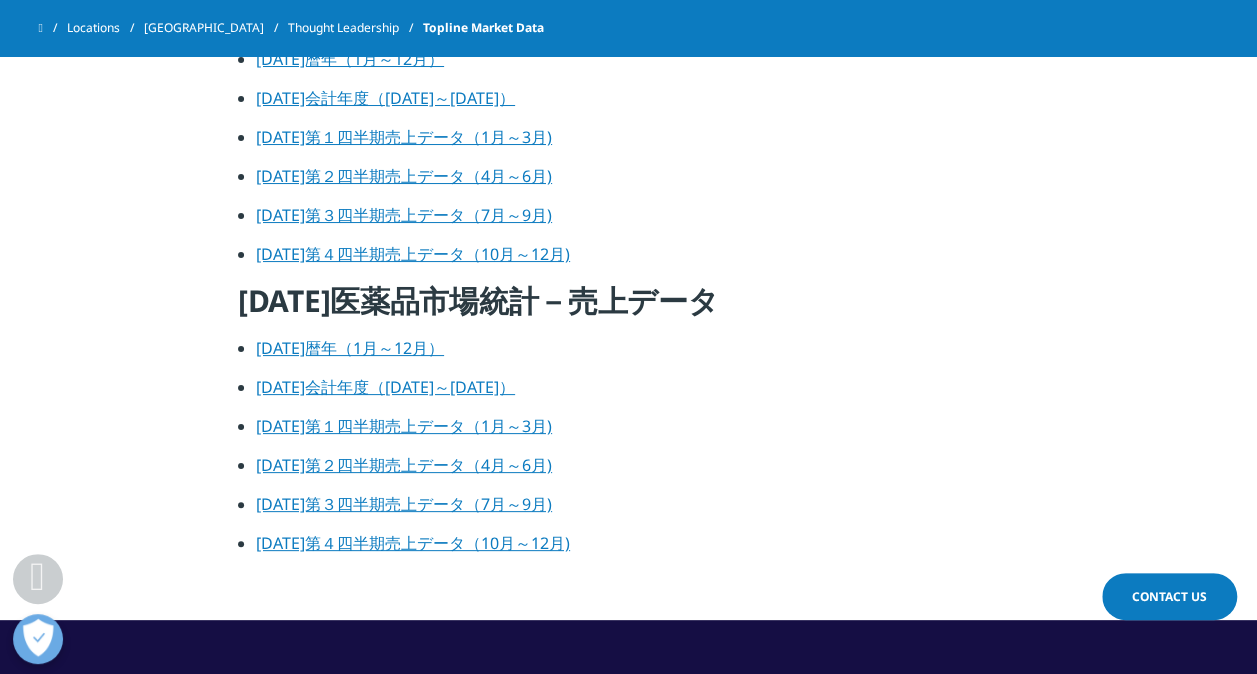 scroll, scrollTop: 3267, scrollLeft: 0, axis: vertical 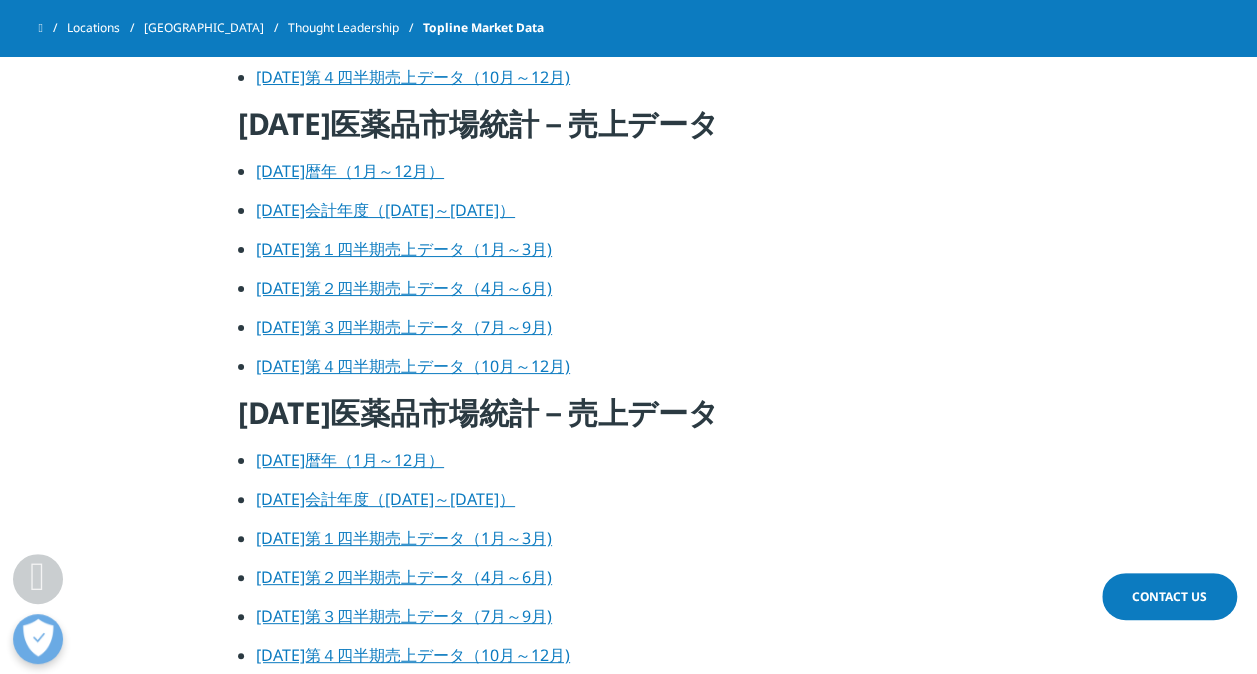 click on "[DATE]会計年度（[DATE]～[DATE]）" at bounding box center (385, 210) 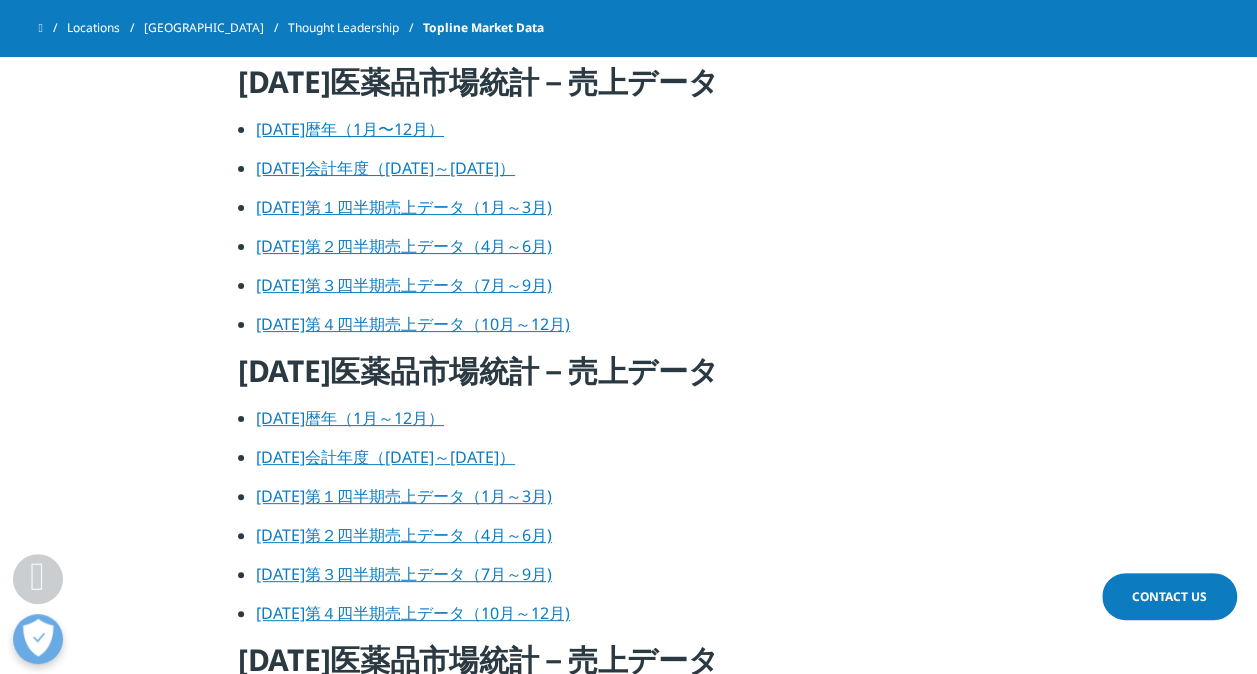 scroll, scrollTop: 3016, scrollLeft: 0, axis: vertical 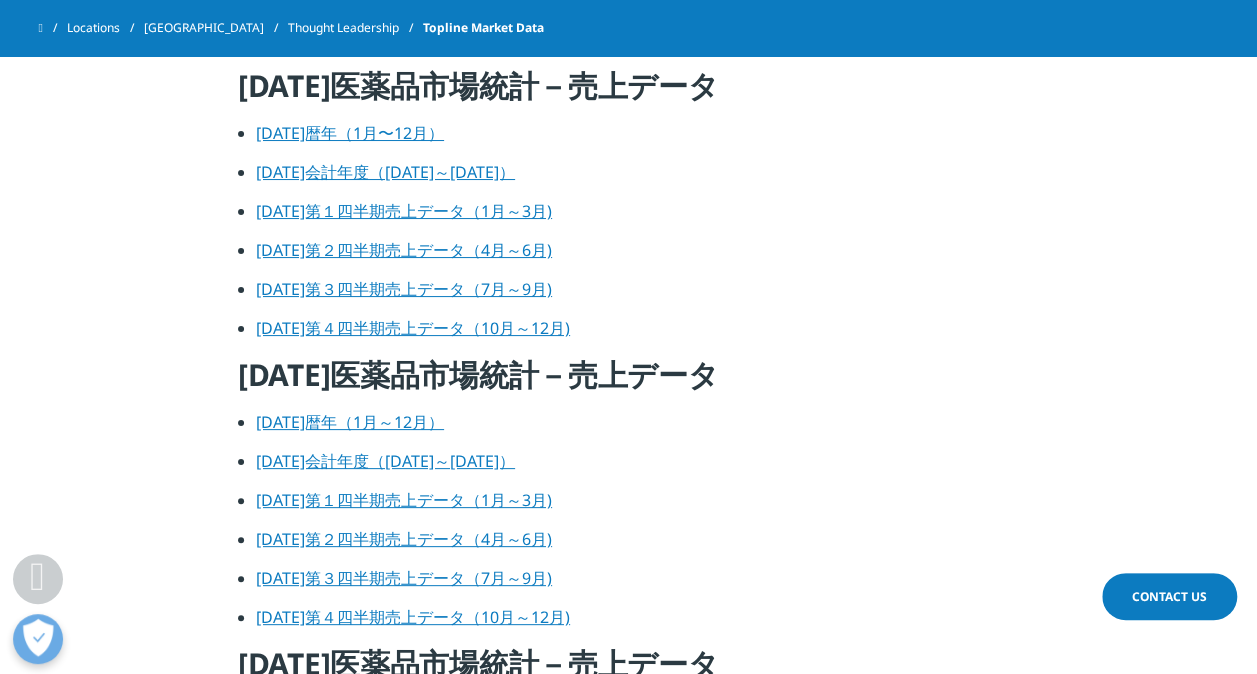 click on "[DATE]会計年度（[DATE]～[DATE]）" at bounding box center [385, 172] 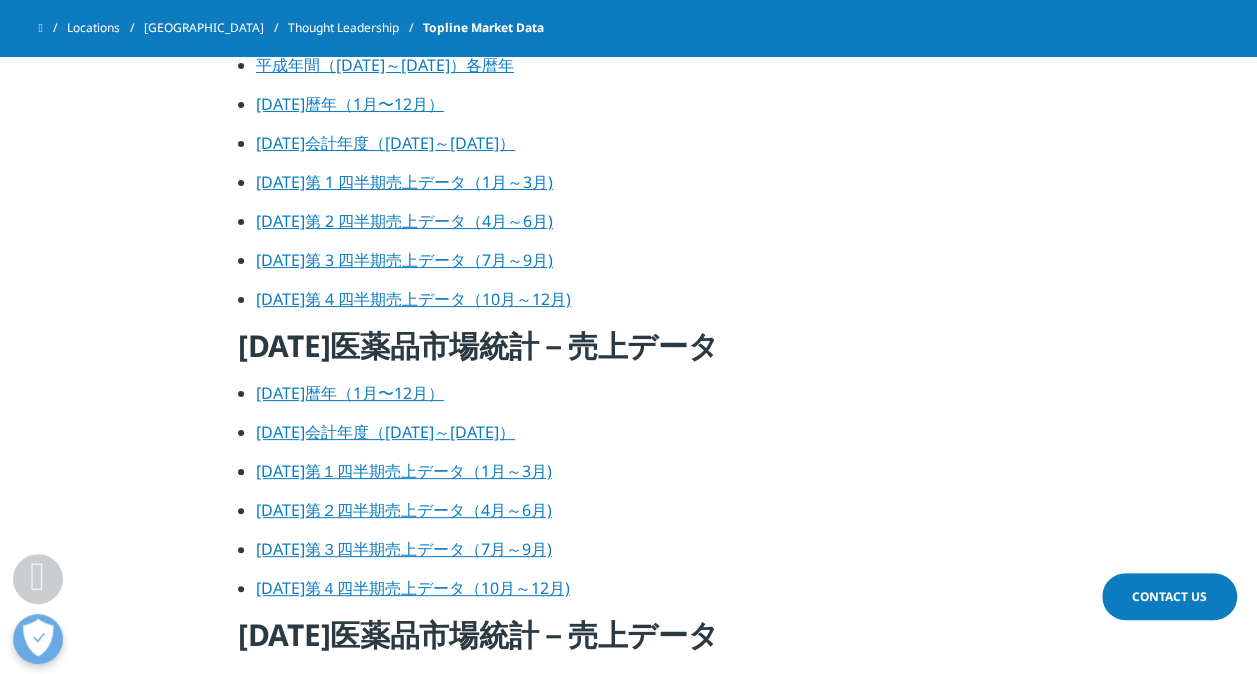 scroll, scrollTop: 2662, scrollLeft: 0, axis: vertical 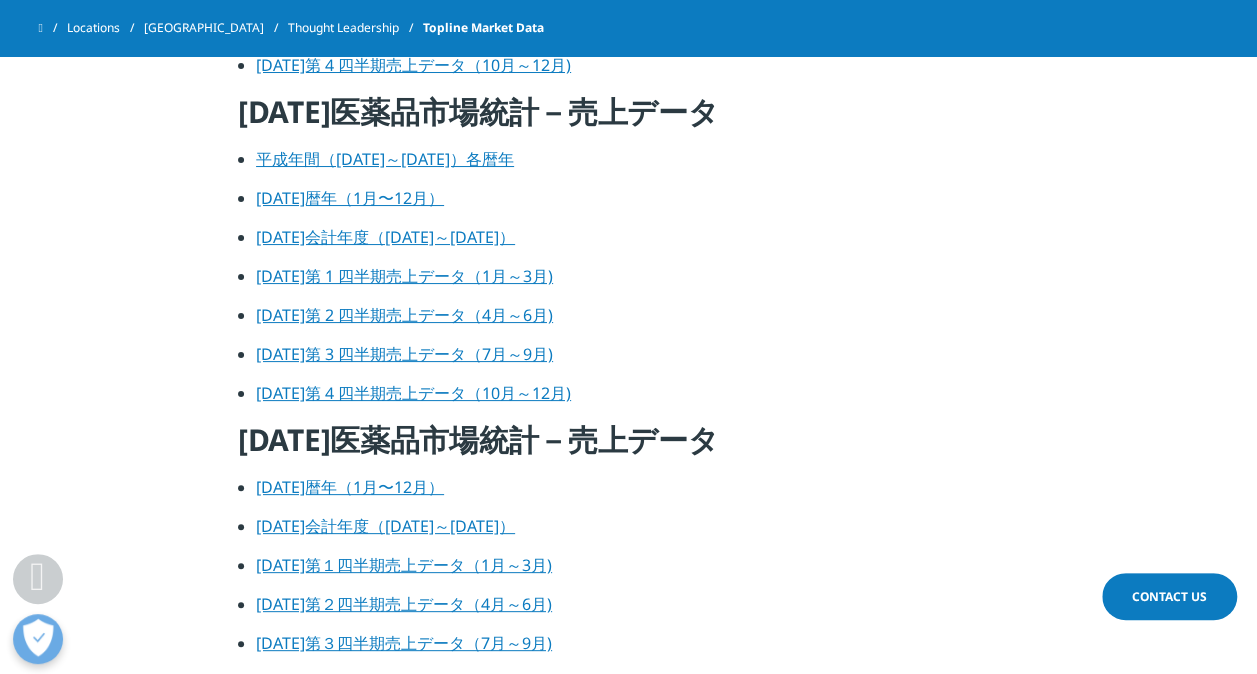 click on "[DATE]会計年度（[DATE]～[DATE]）" at bounding box center [385, 237] 